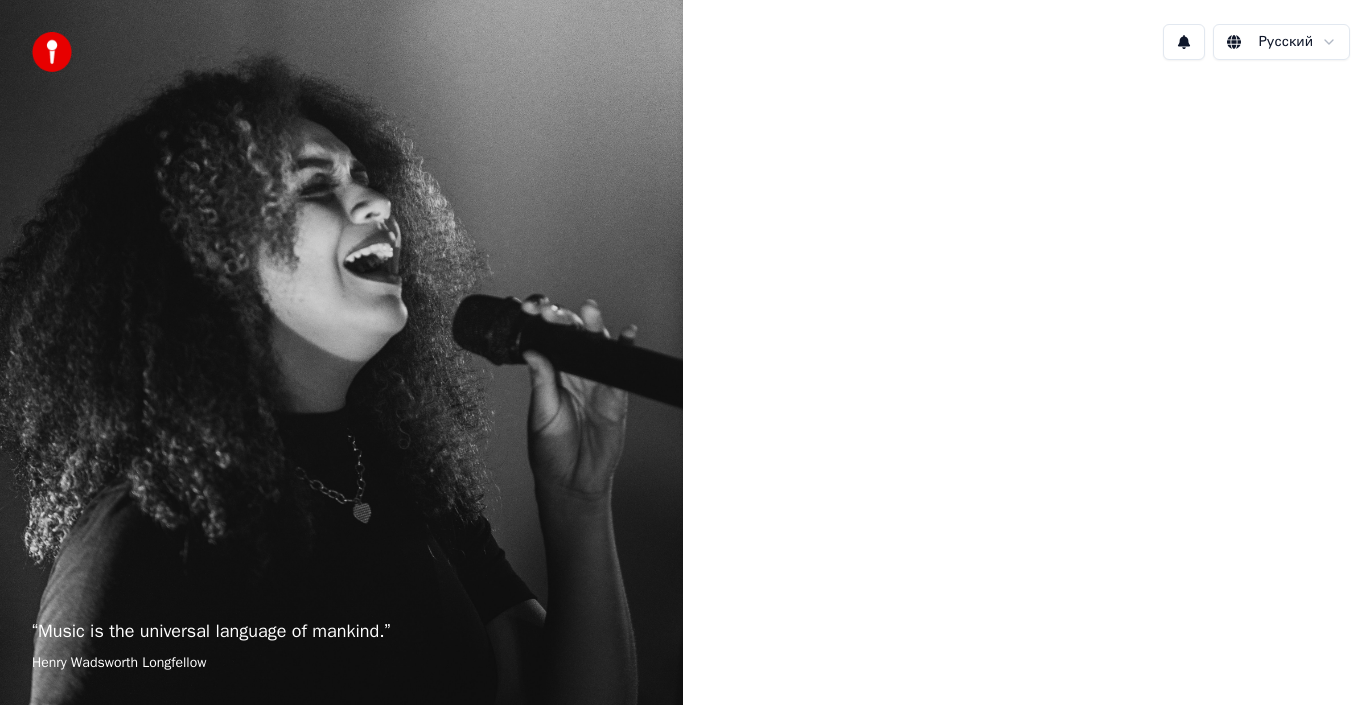 scroll, scrollTop: 0, scrollLeft: 0, axis: both 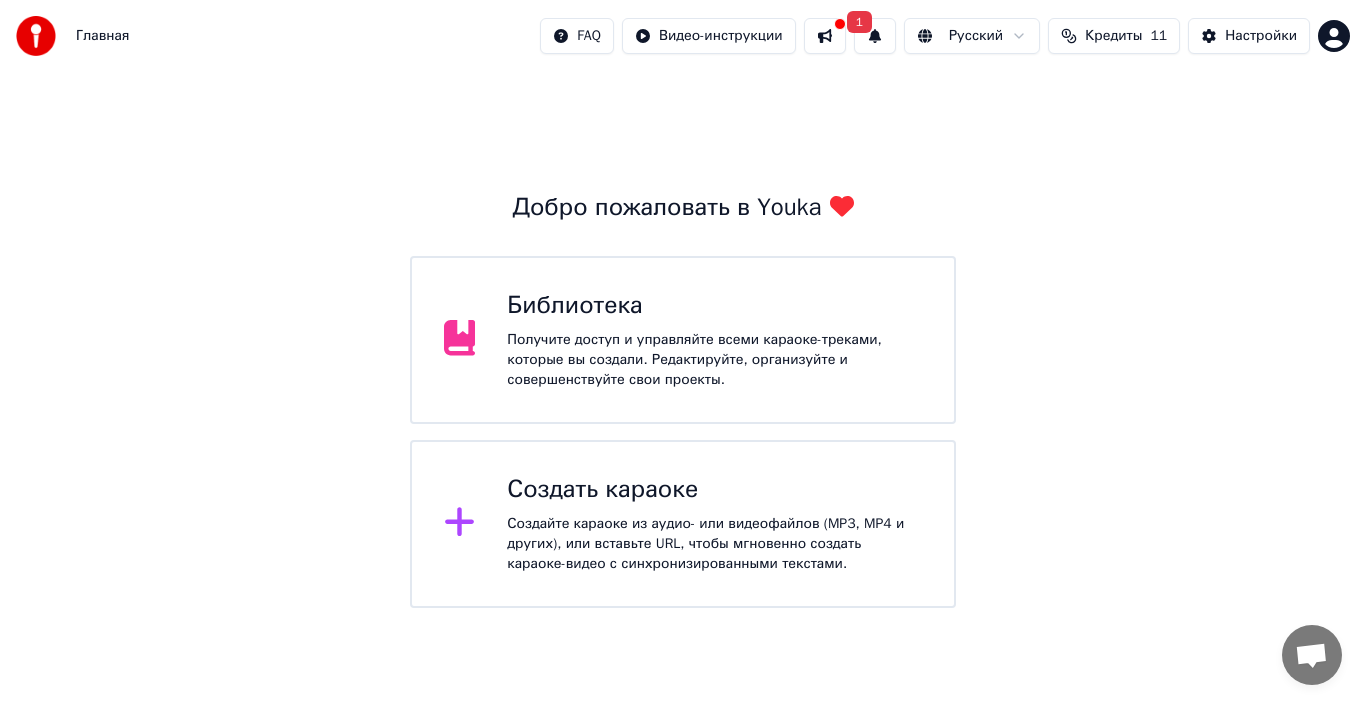 click at bounding box center (825, 36) 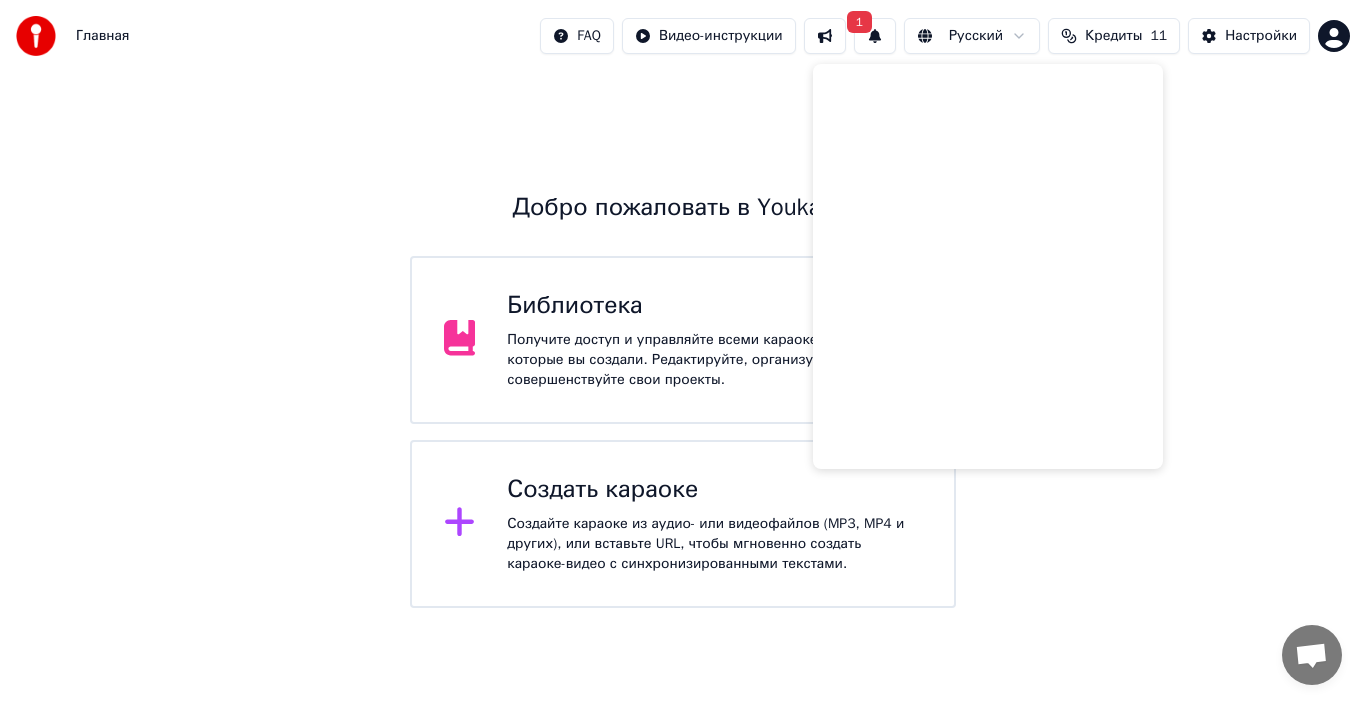 click on "1" at bounding box center (875, 36) 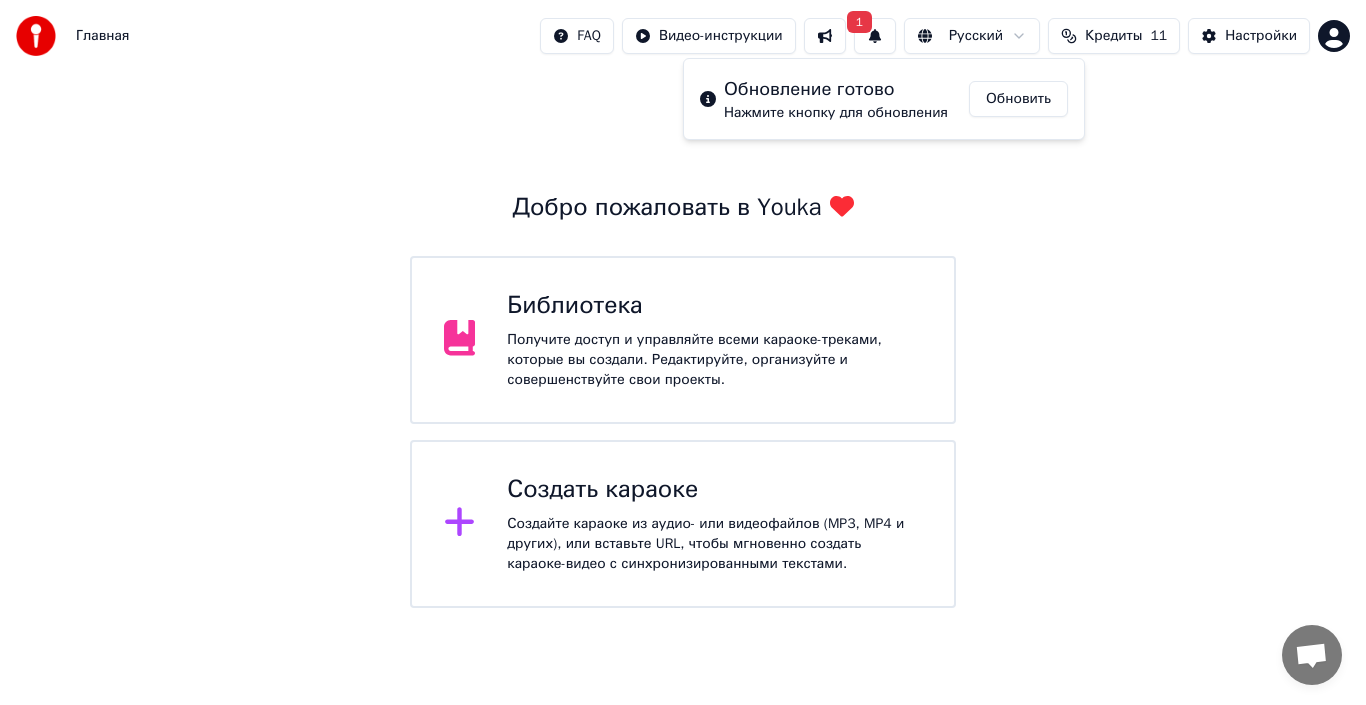 click on "Обновить" at bounding box center [1018, 99] 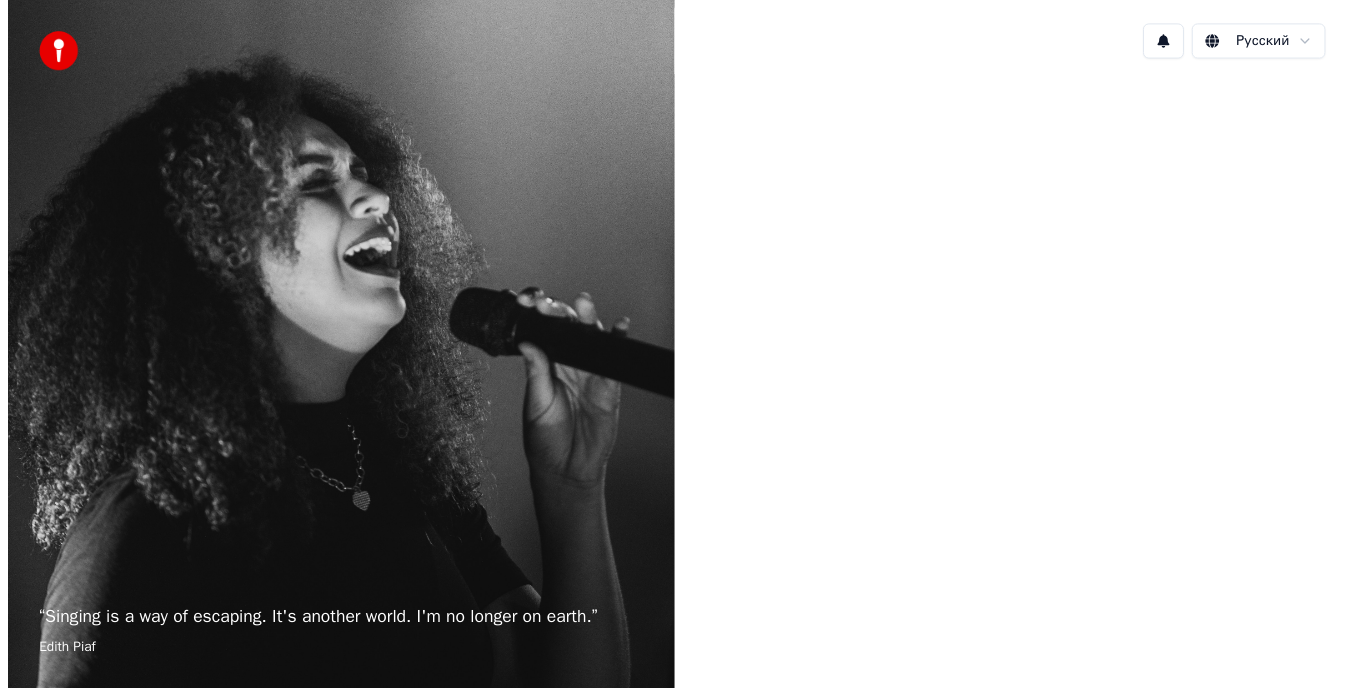 scroll, scrollTop: 0, scrollLeft: 0, axis: both 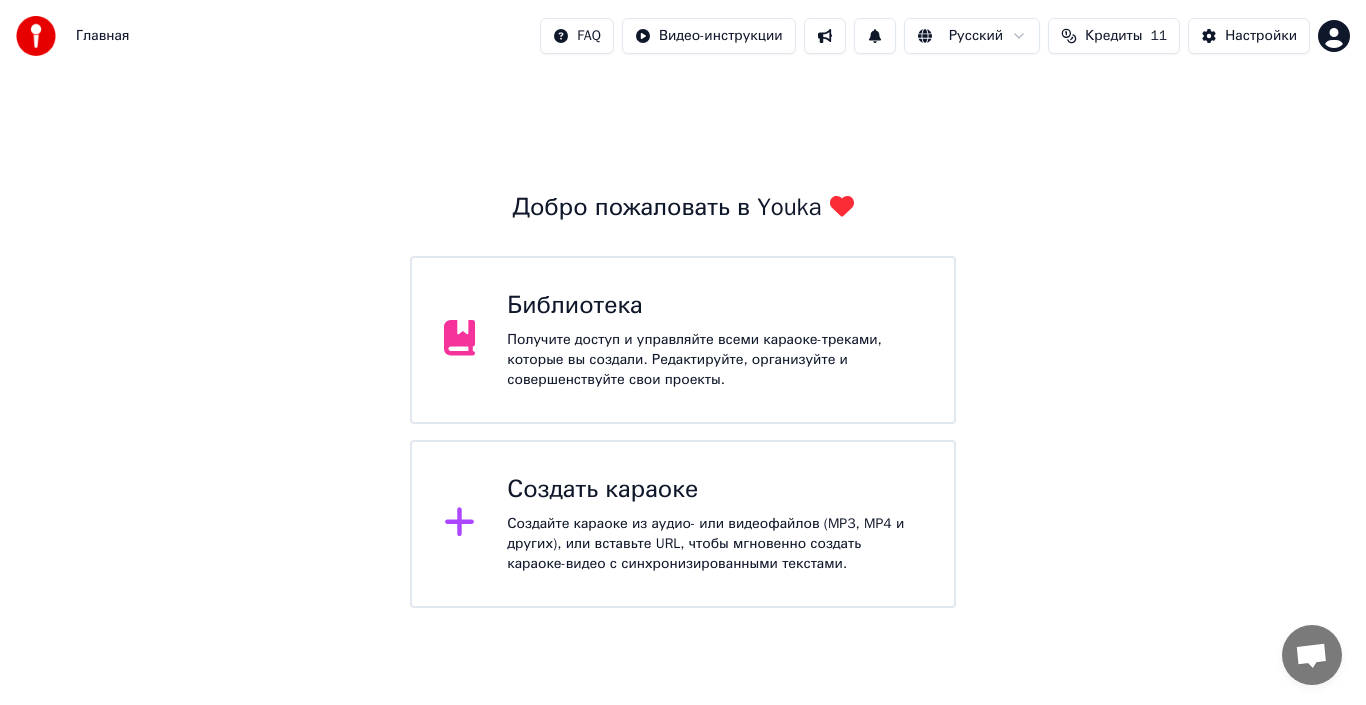 click on "Главная" at bounding box center (102, 36) 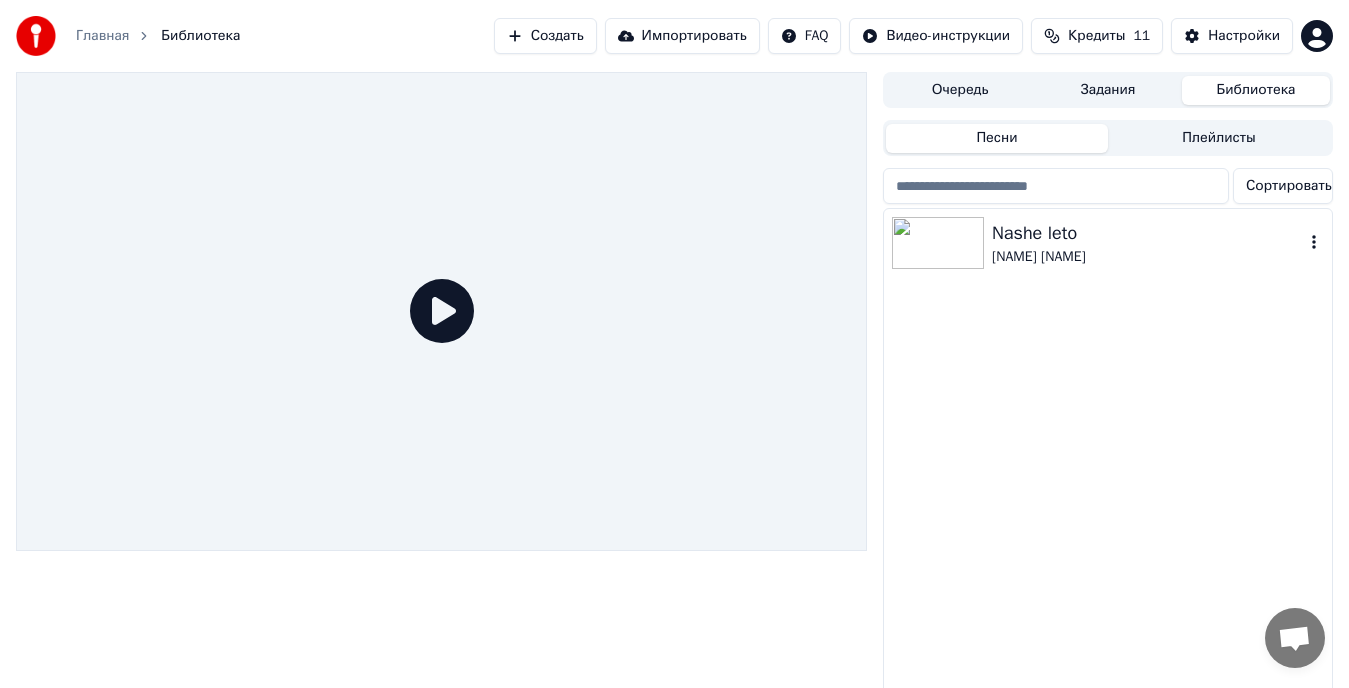 click 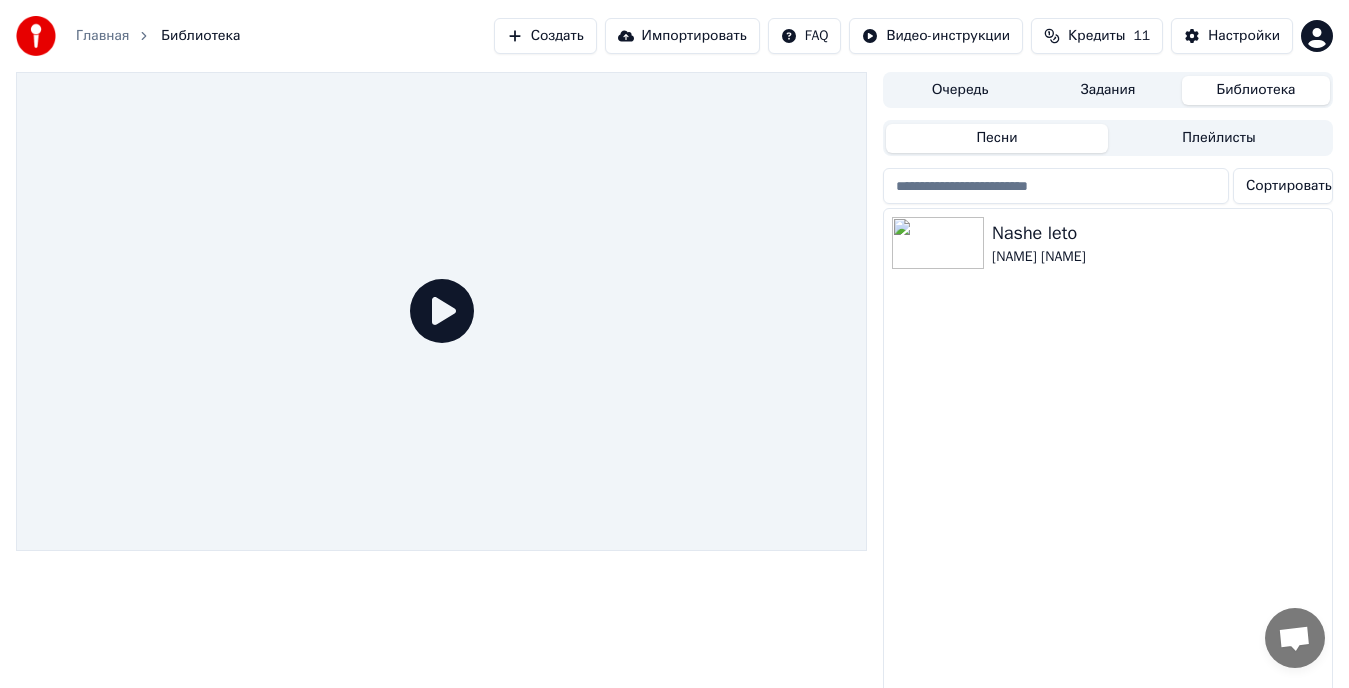 click on "[PRODUCT] [NAME] [NAME]" at bounding box center [1108, 466] 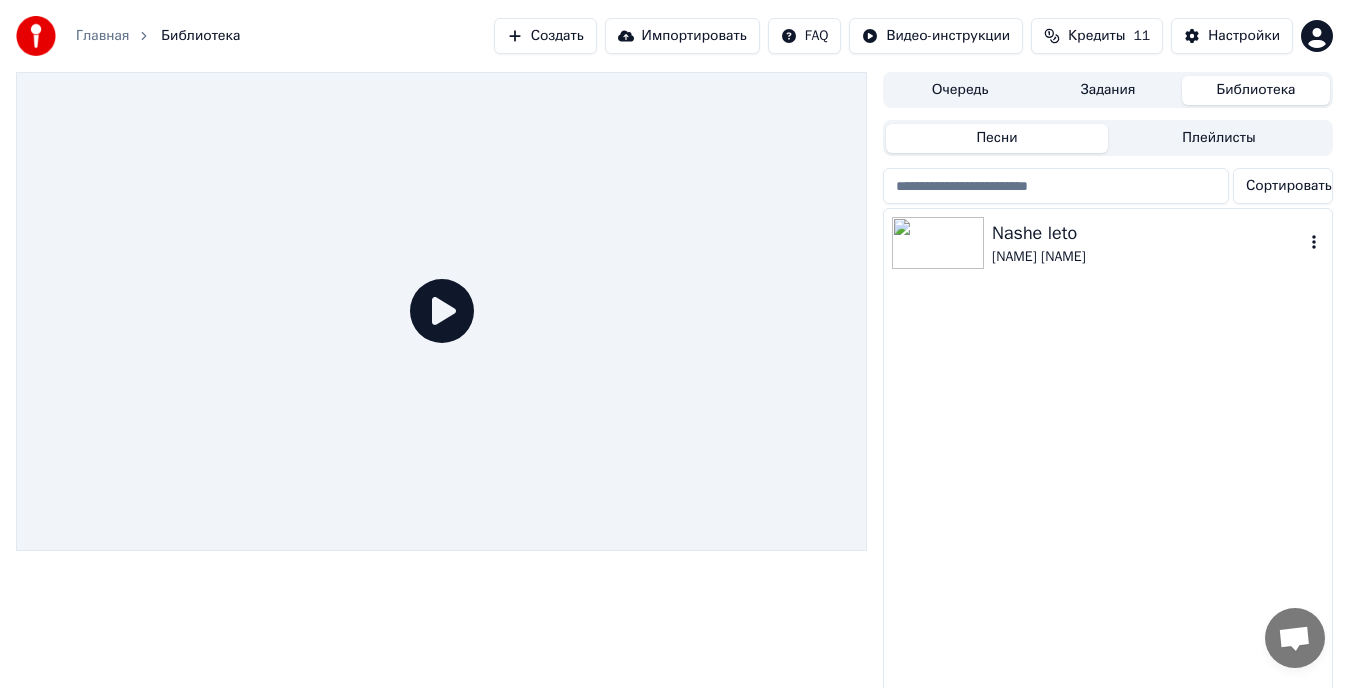 click at bounding box center [938, 243] 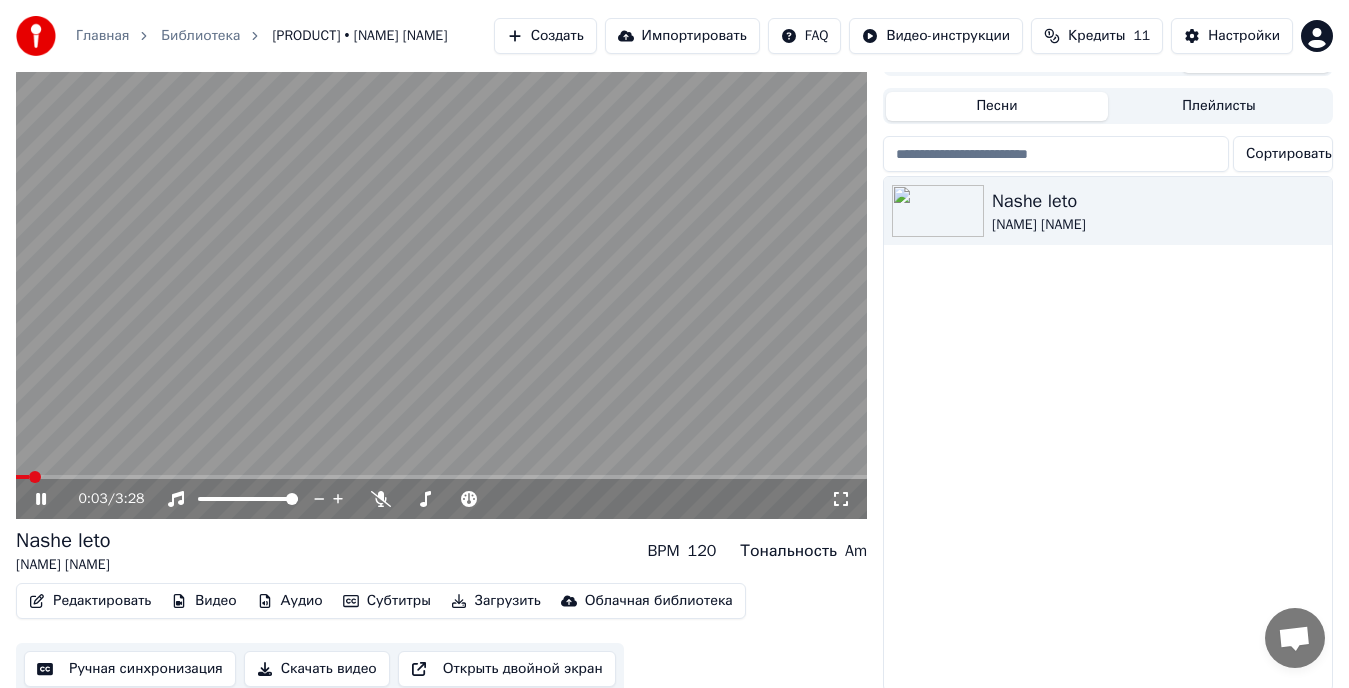 scroll, scrollTop: 49, scrollLeft: 0, axis: vertical 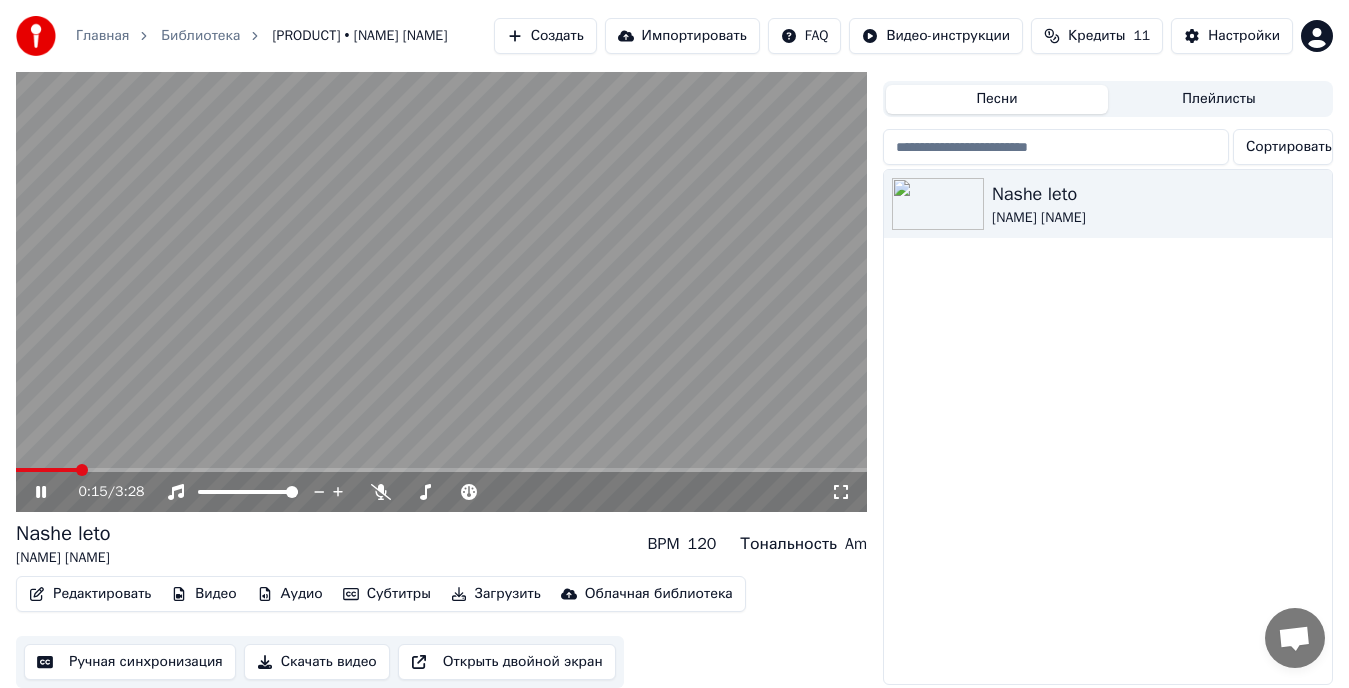 click on "Редактировать" at bounding box center [90, 594] 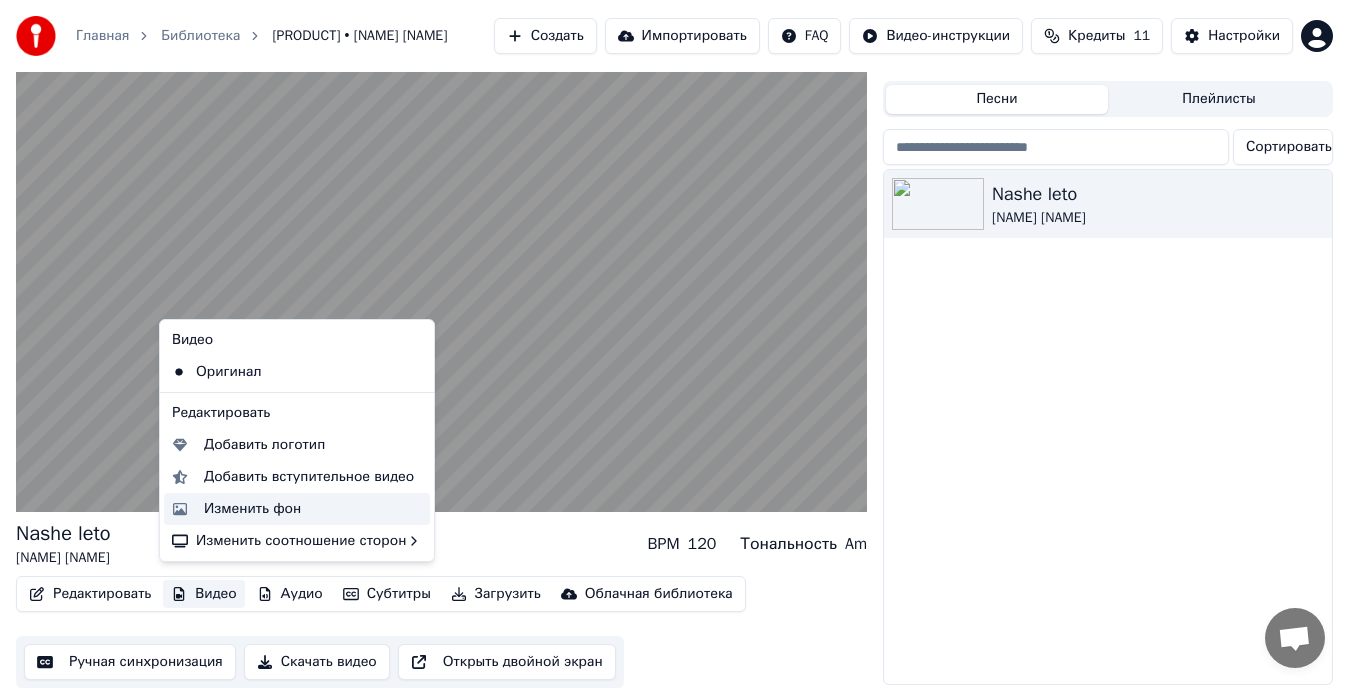 click on "Изменить фон" at bounding box center [252, 509] 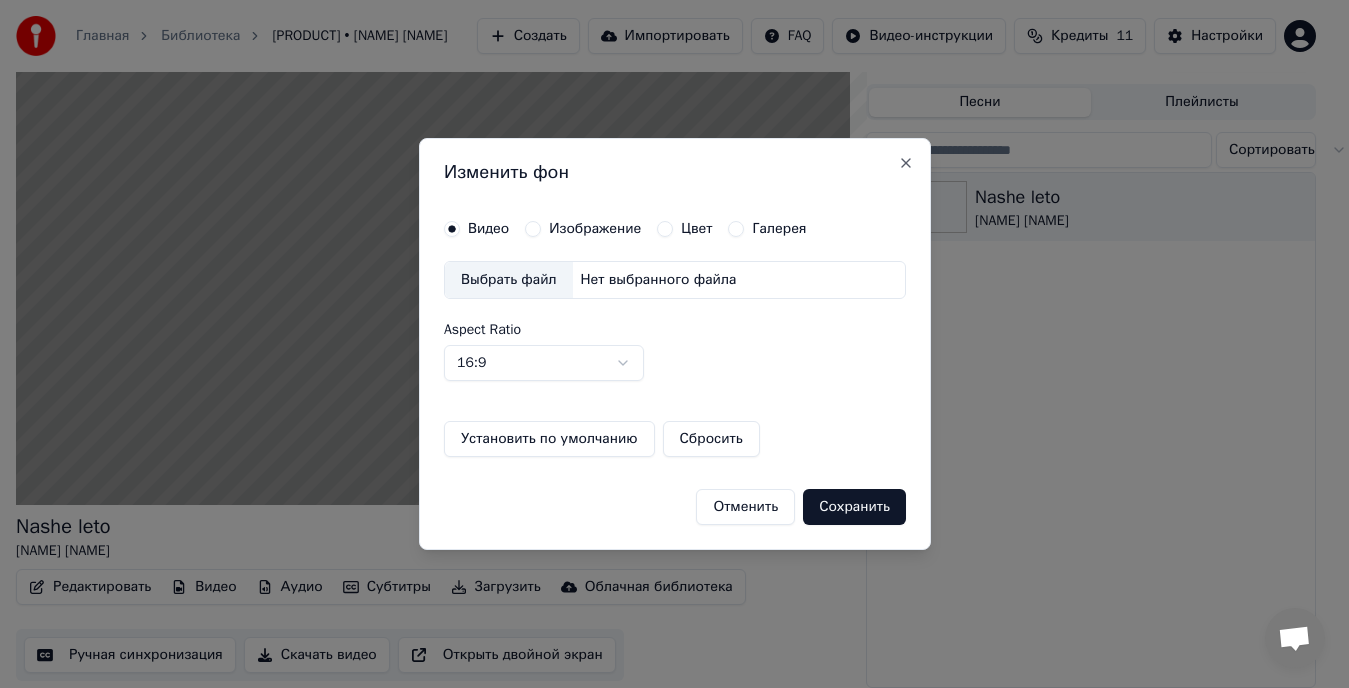 scroll, scrollTop: 32, scrollLeft: 0, axis: vertical 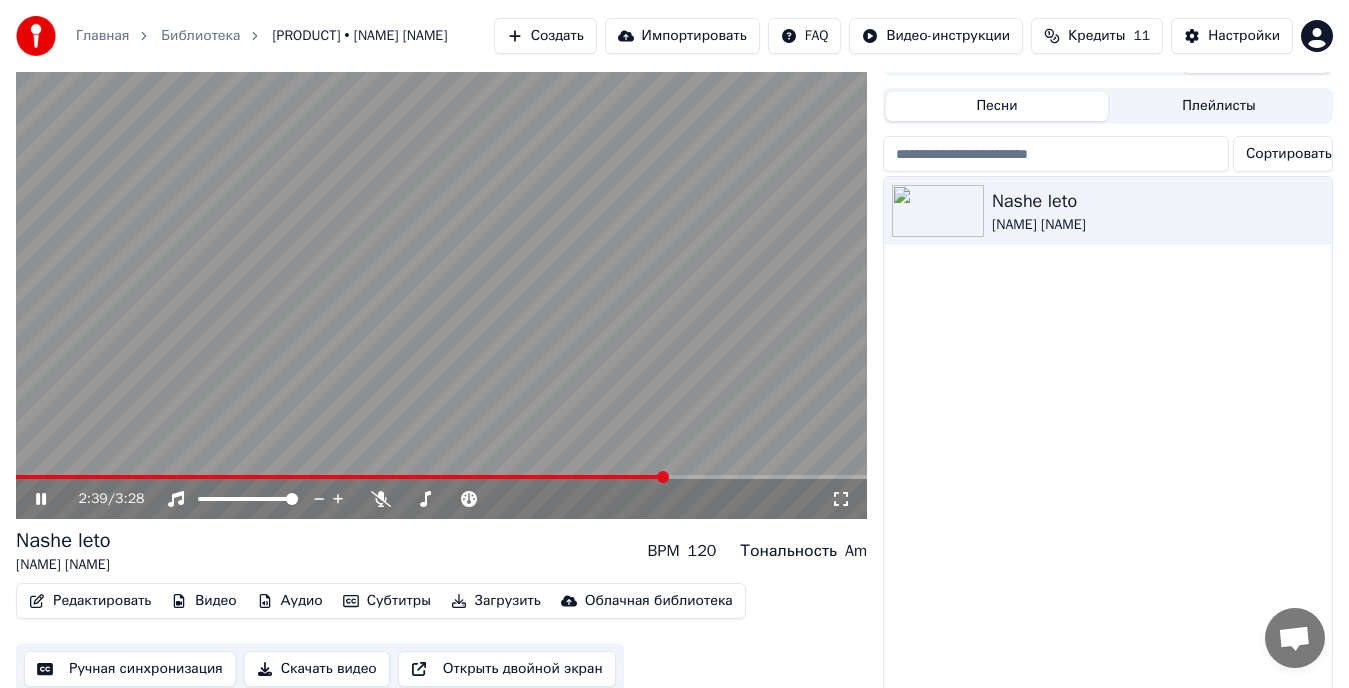 click at bounding box center [441, 477] 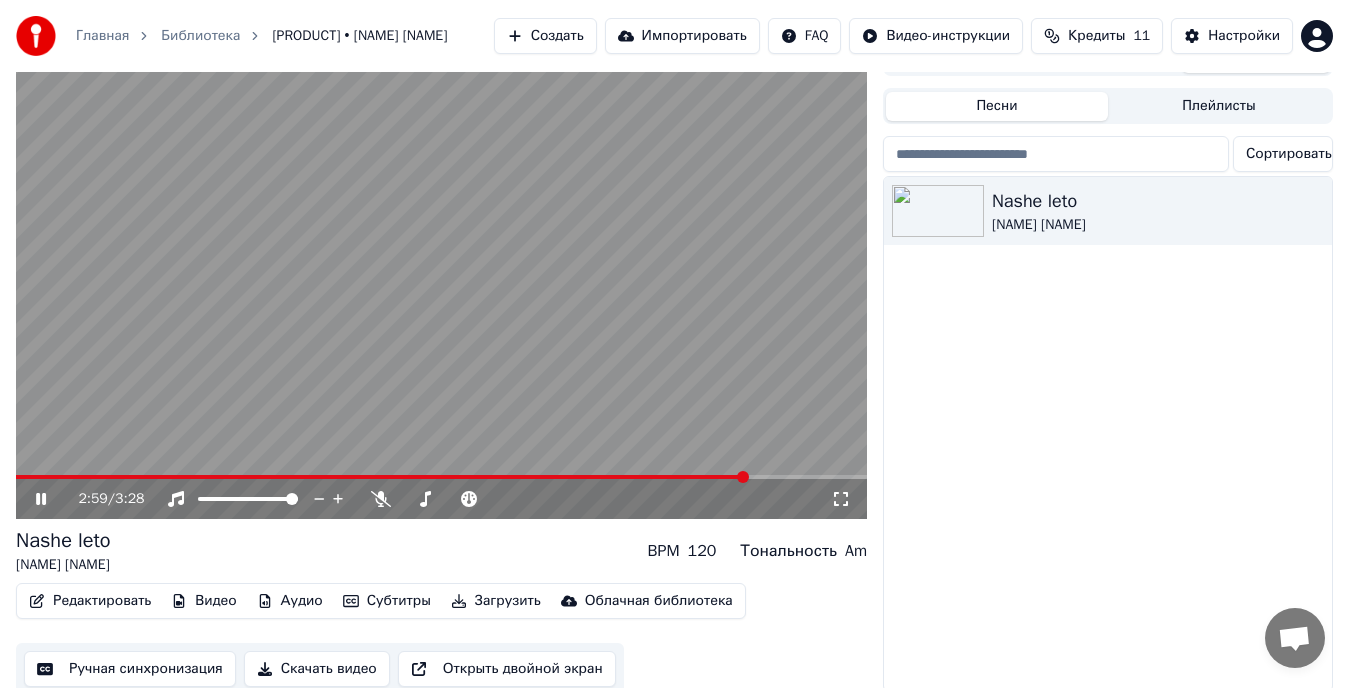 click at bounding box center (441, 477) 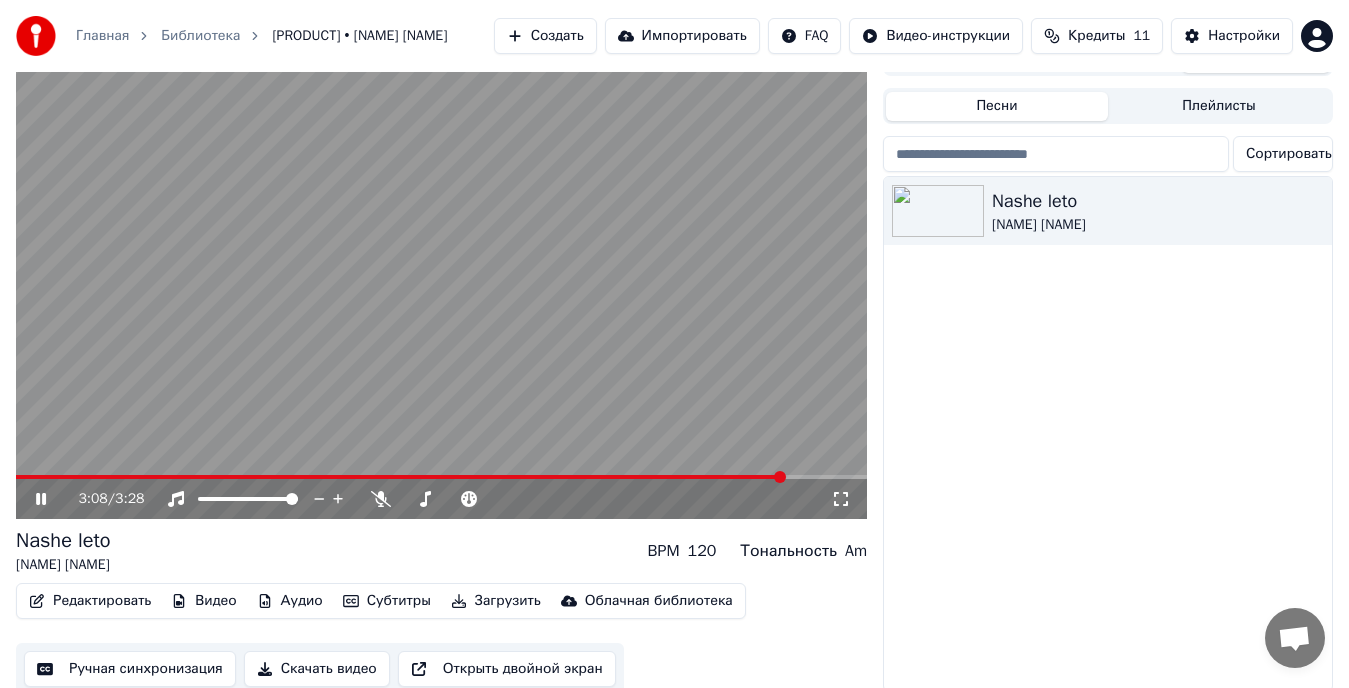 click at bounding box center (441, 477) 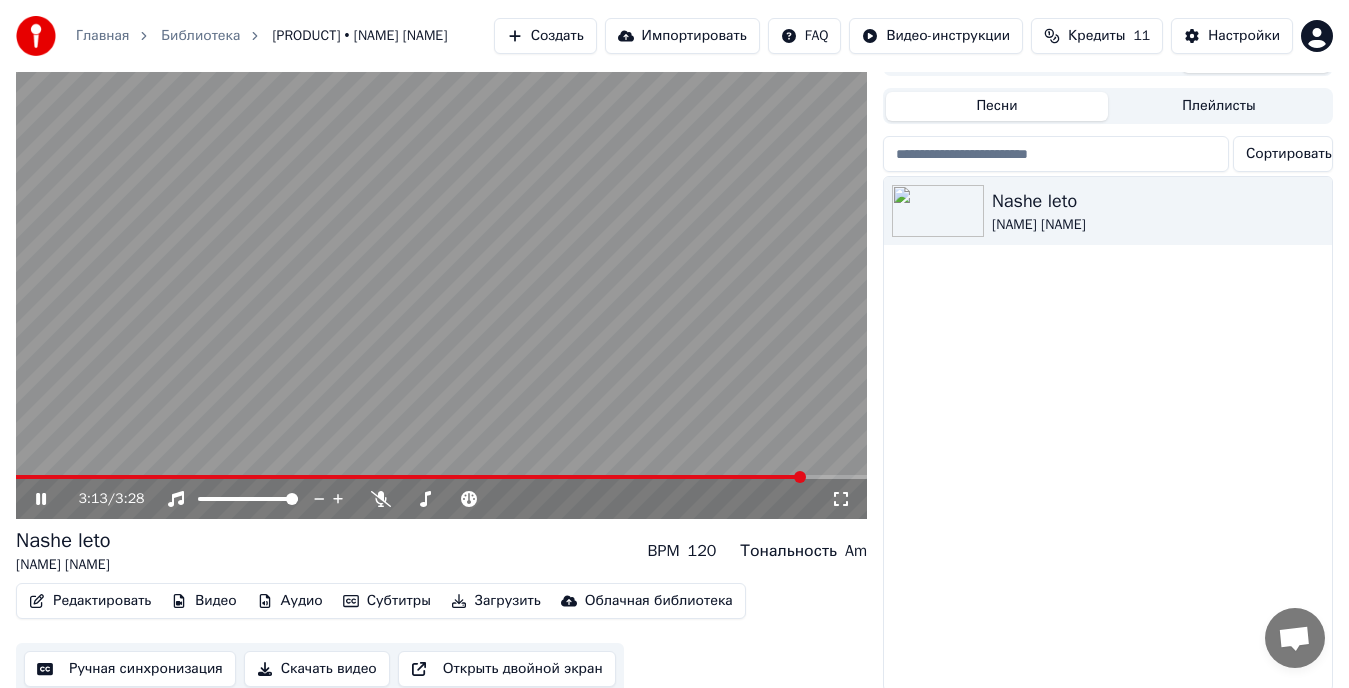 click at bounding box center (441, 477) 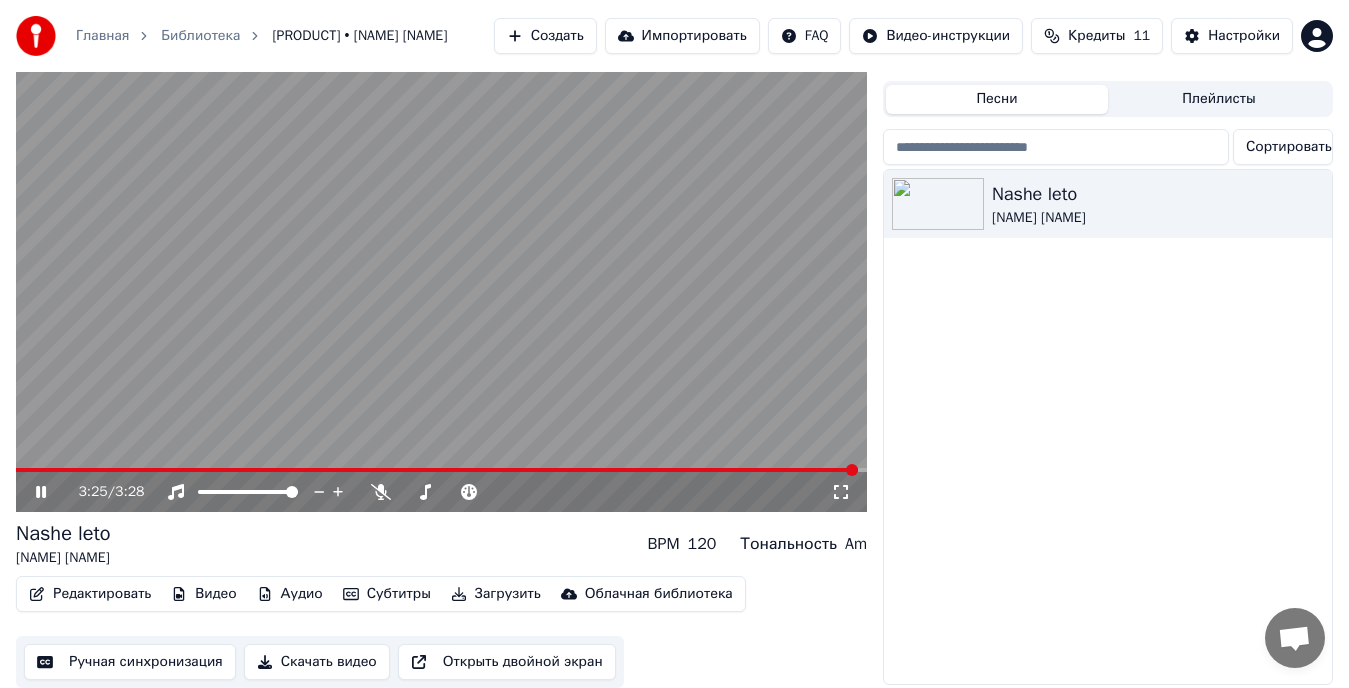 scroll, scrollTop: 49, scrollLeft: 0, axis: vertical 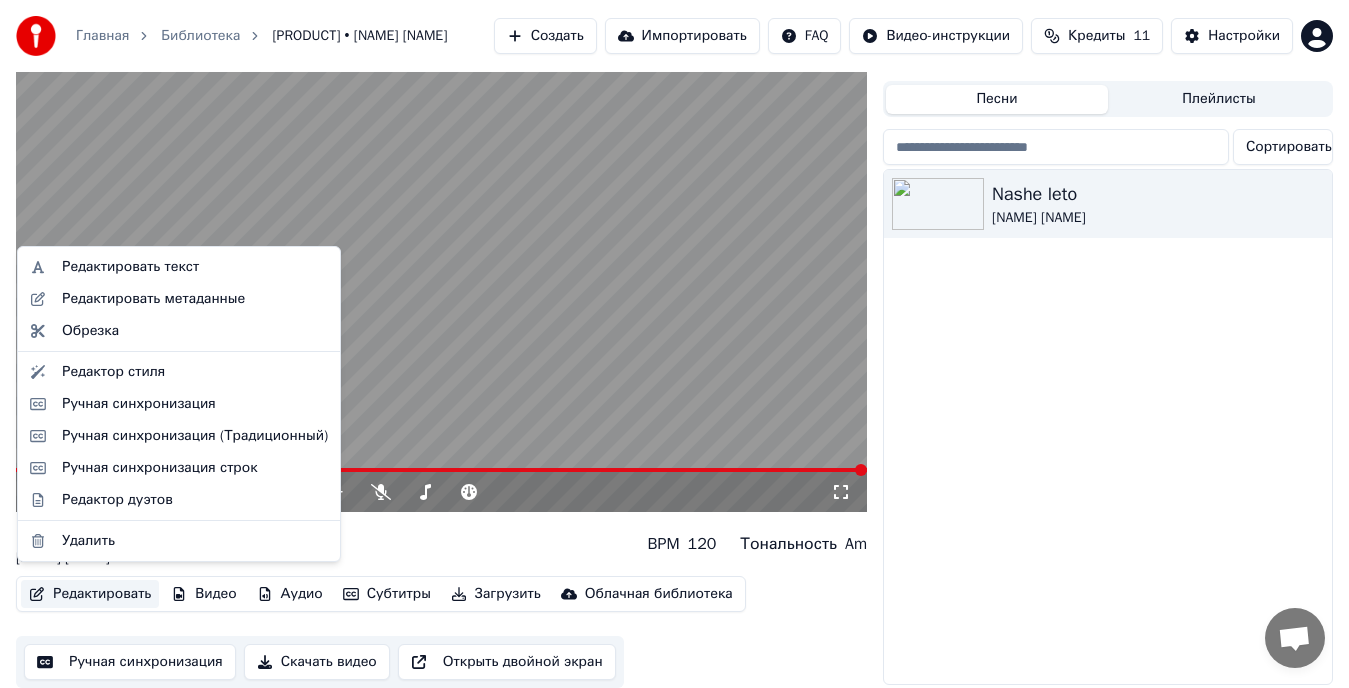 click on "Редактировать" at bounding box center (90, 594) 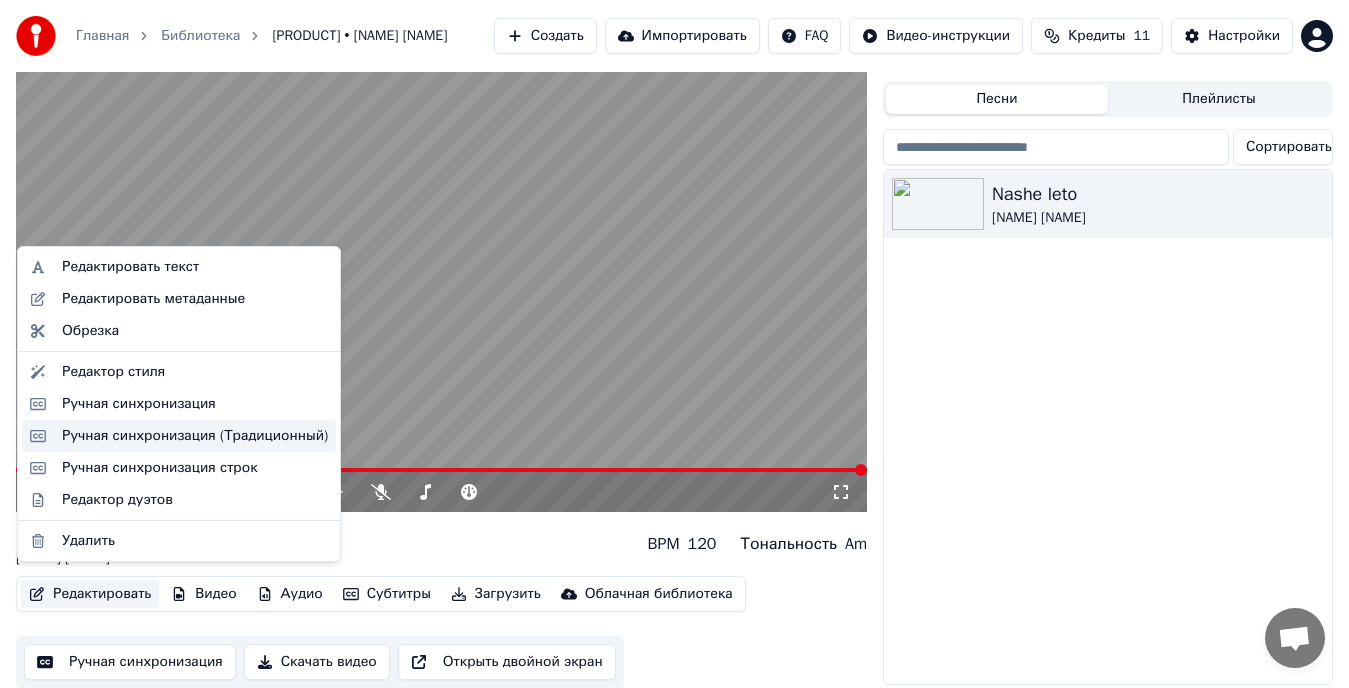 click on "Ручная синхронизация (Традиционный)" at bounding box center (195, 436) 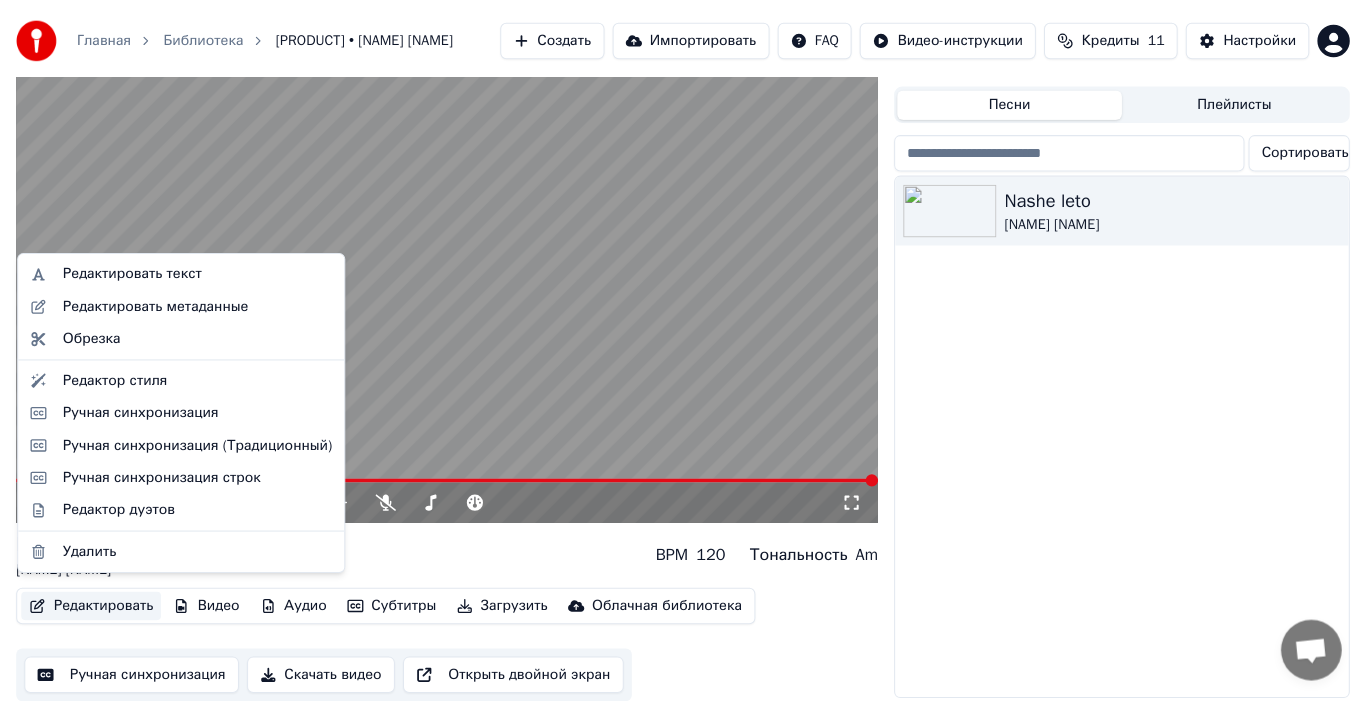 scroll, scrollTop: 0, scrollLeft: 0, axis: both 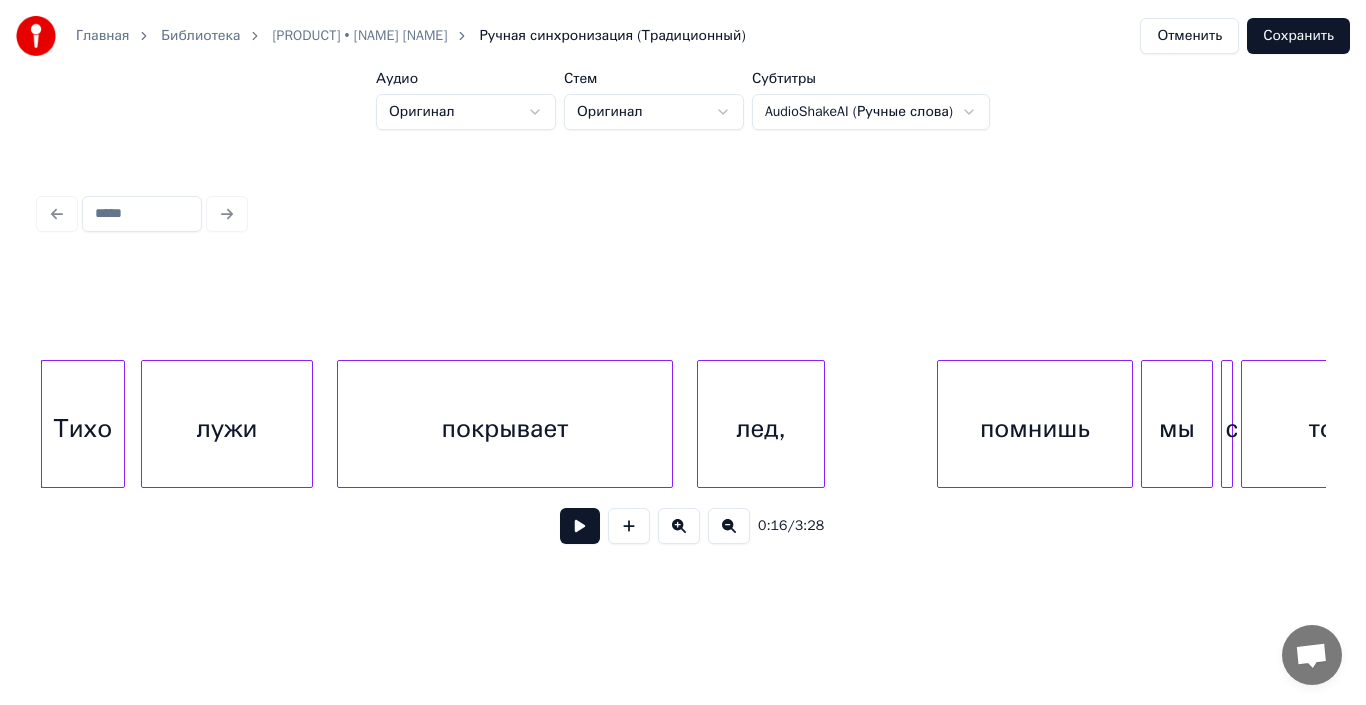 click on "Отменить" at bounding box center (1189, 36) 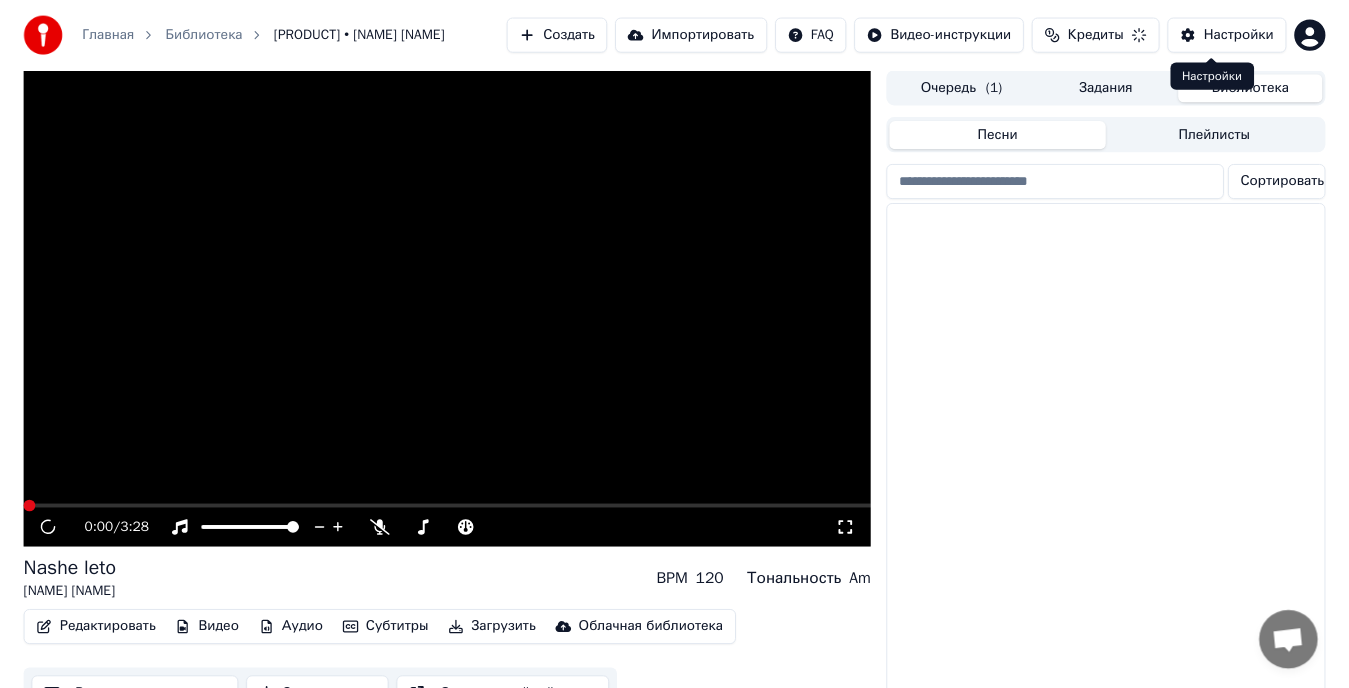 scroll, scrollTop: 49, scrollLeft: 0, axis: vertical 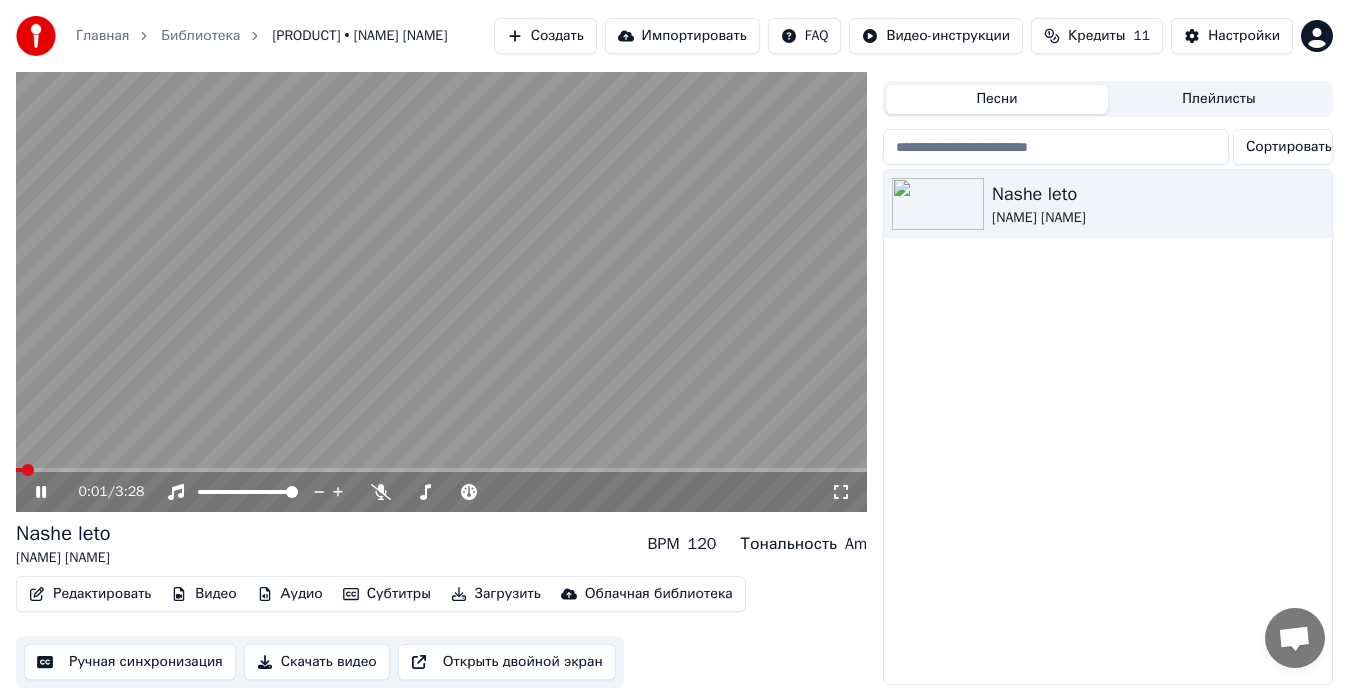 click at bounding box center [441, 272] 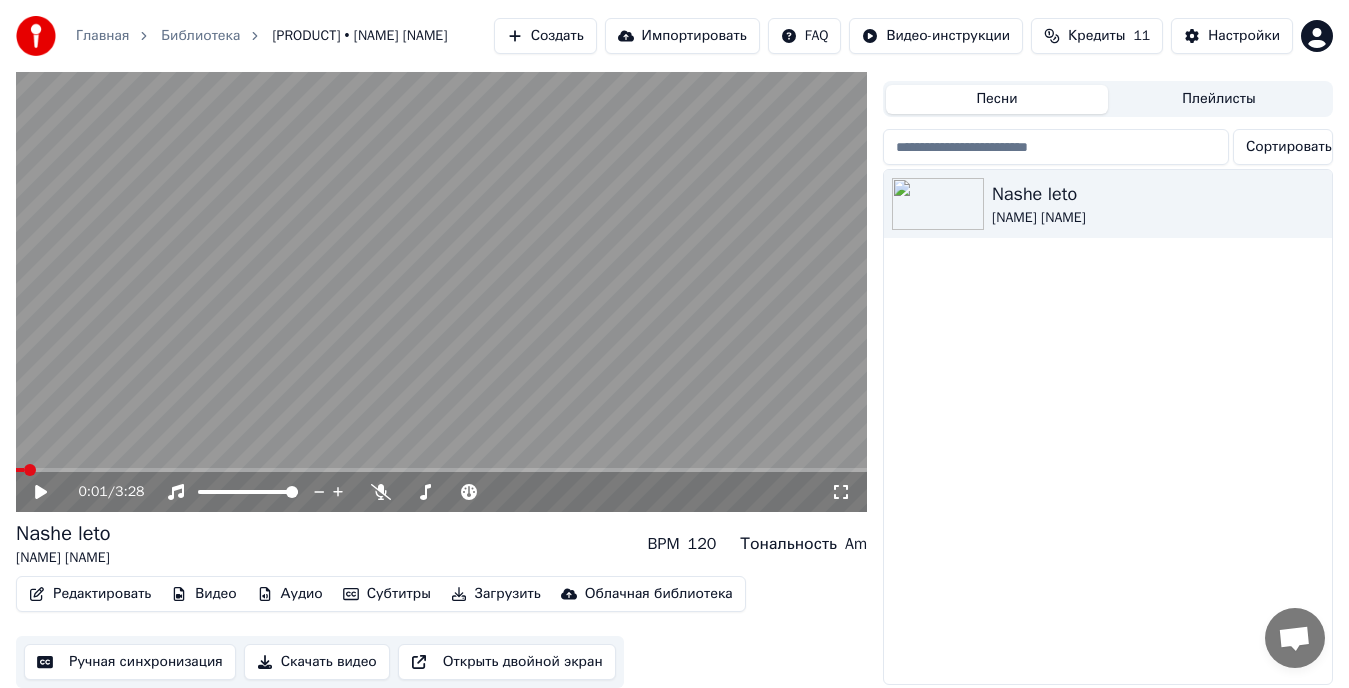 click on "Открыть двойной экран" at bounding box center [507, 662] 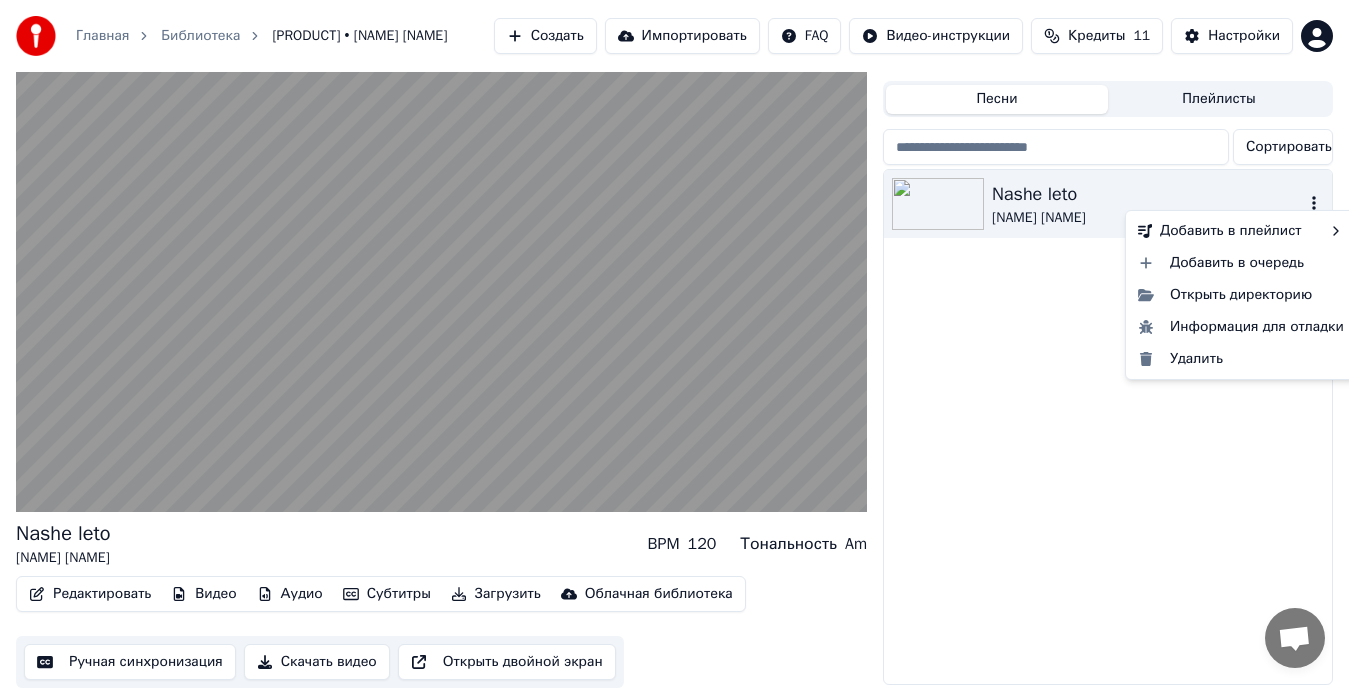 click 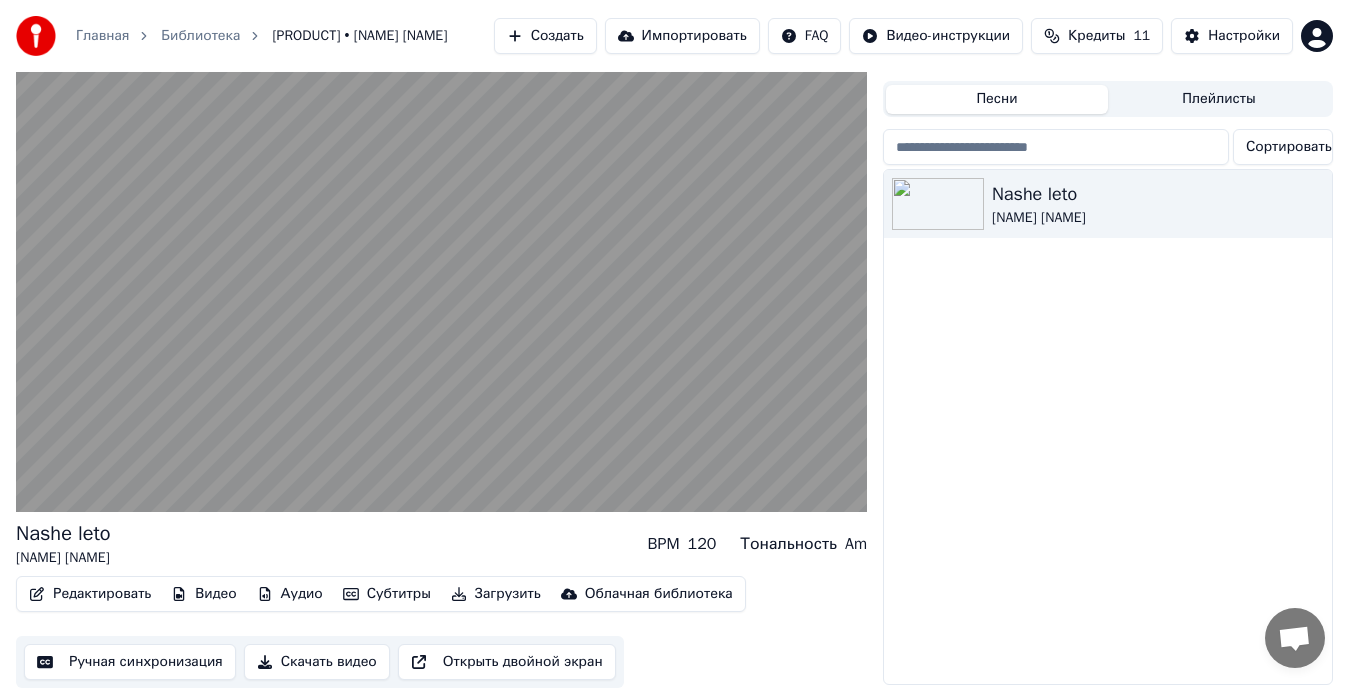 click on "[PRODUCT] [NAME] [NAME]" at bounding box center (1108, 427) 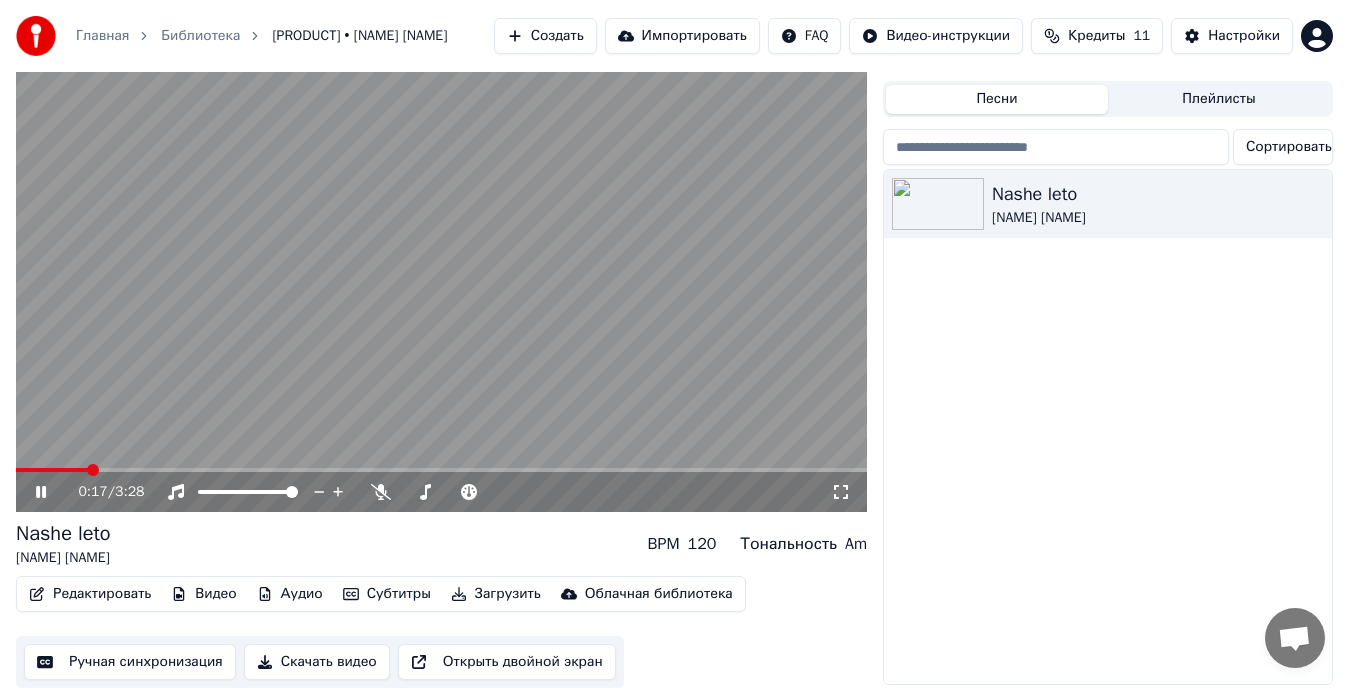 click at bounding box center (441, 272) 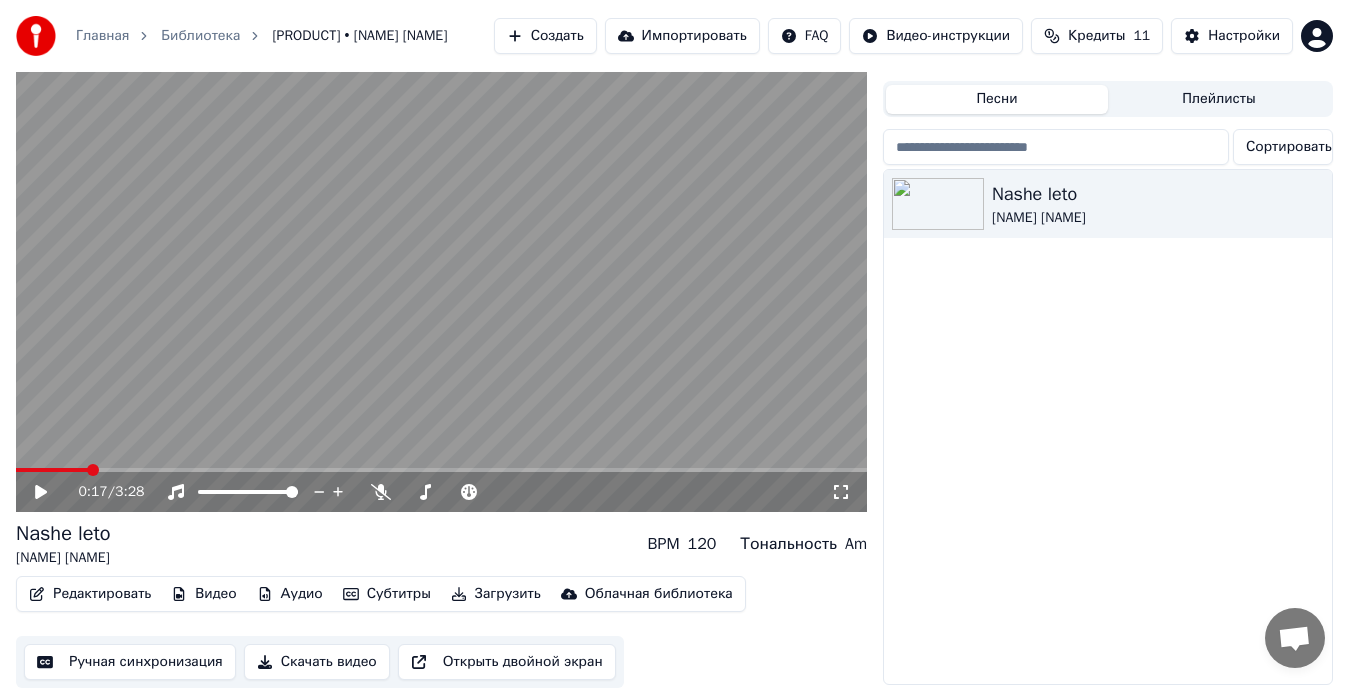 click on "Видео" at bounding box center (203, 594) 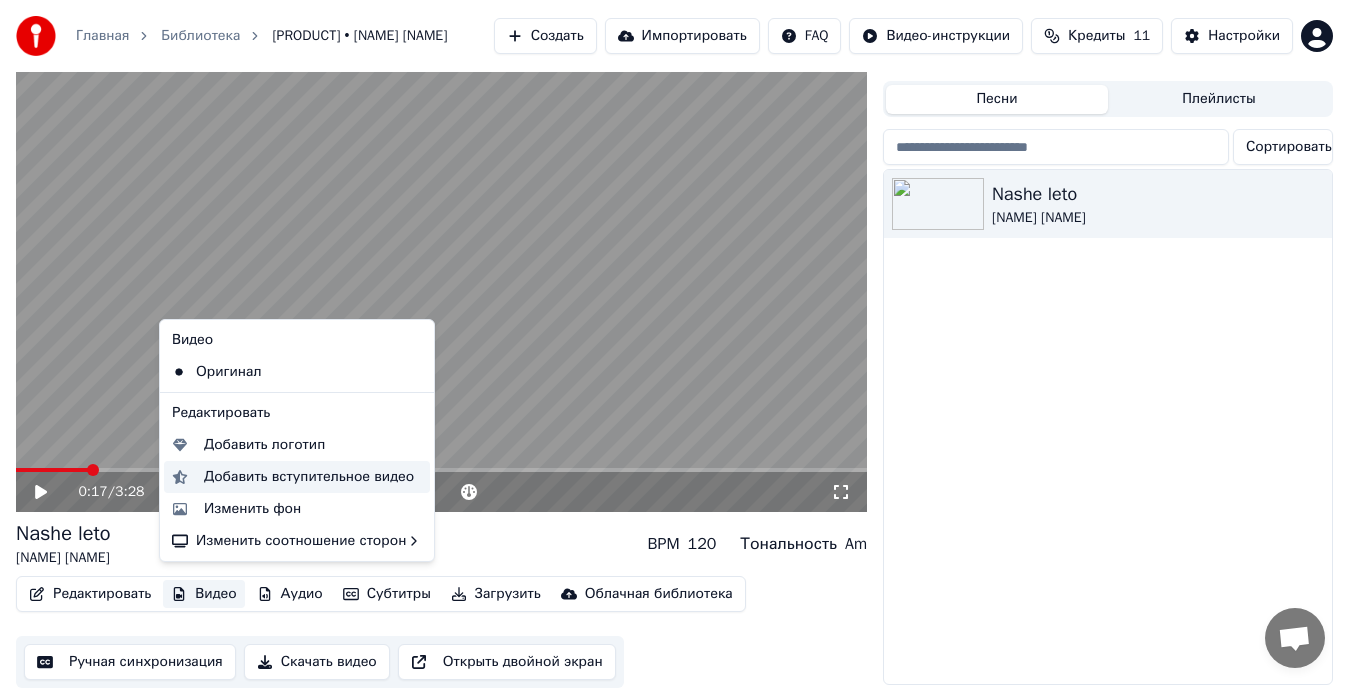 click on "Добавить вступительное видео" at bounding box center [309, 477] 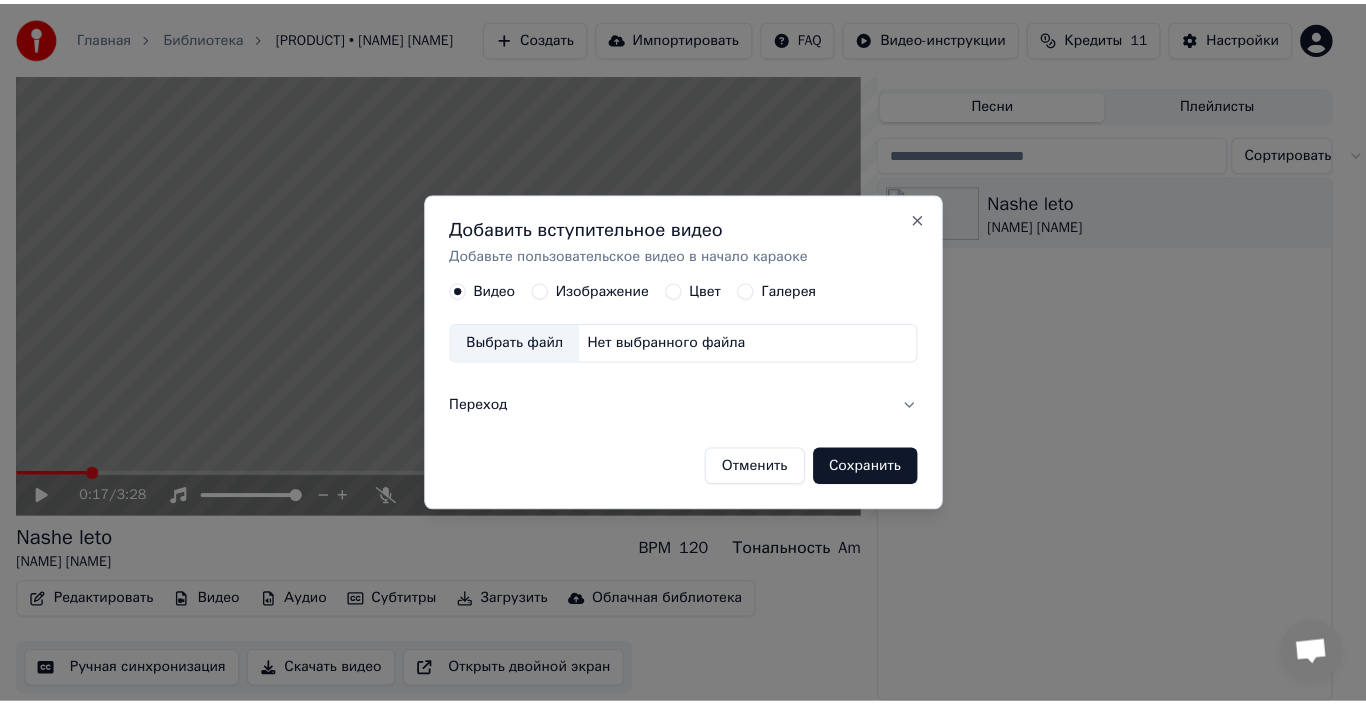 scroll, scrollTop: 32, scrollLeft: 0, axis: vertical 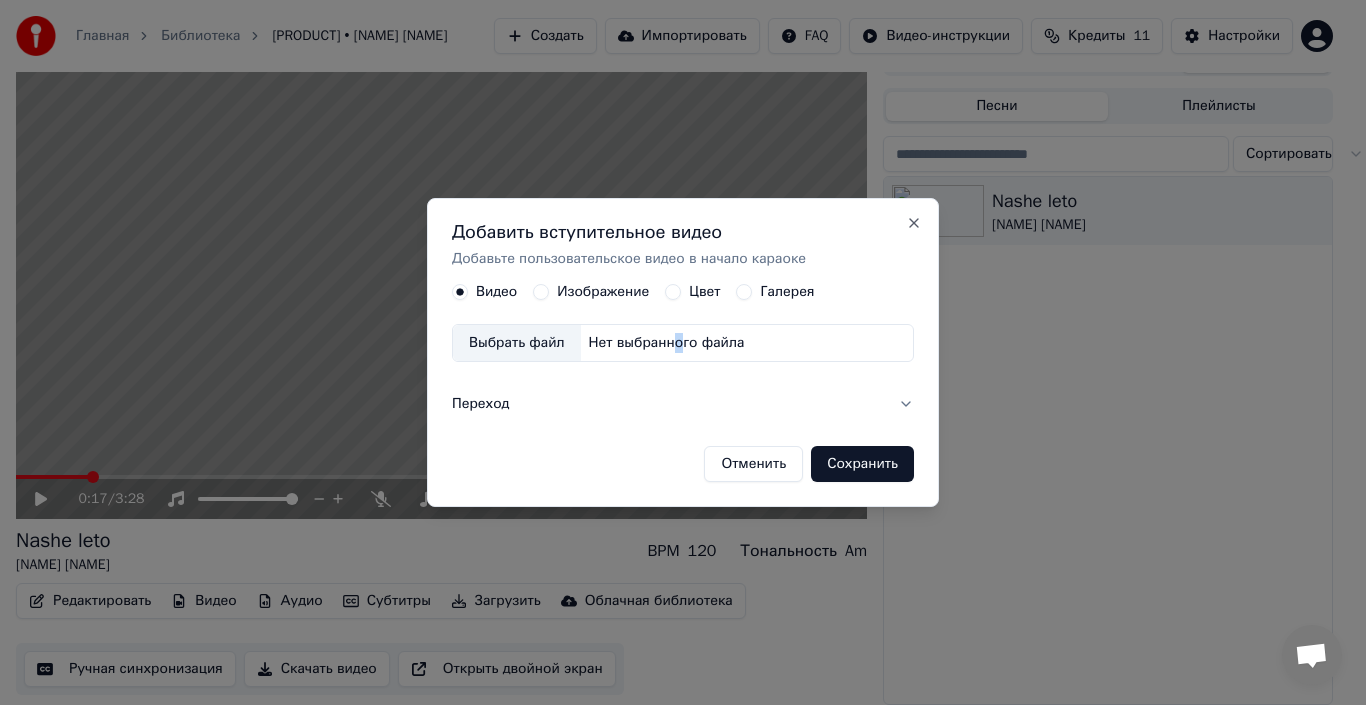 click on "Нет выбранного файла" at bounding box center [667, 344] 